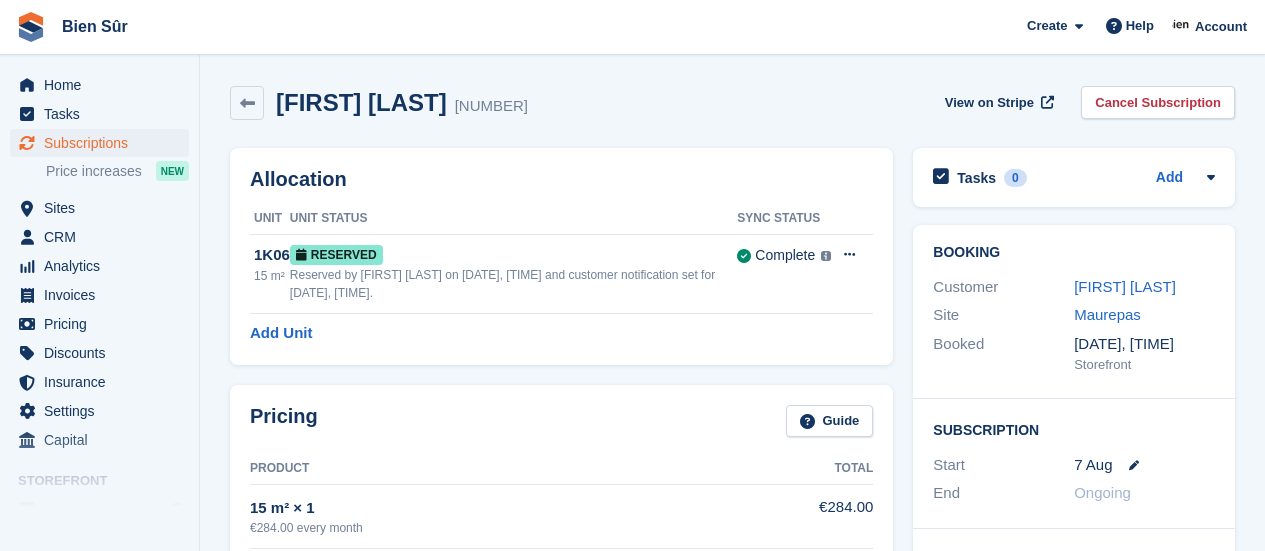 scroll, scrollTop: 0, scrollLeft: 0, axis: both 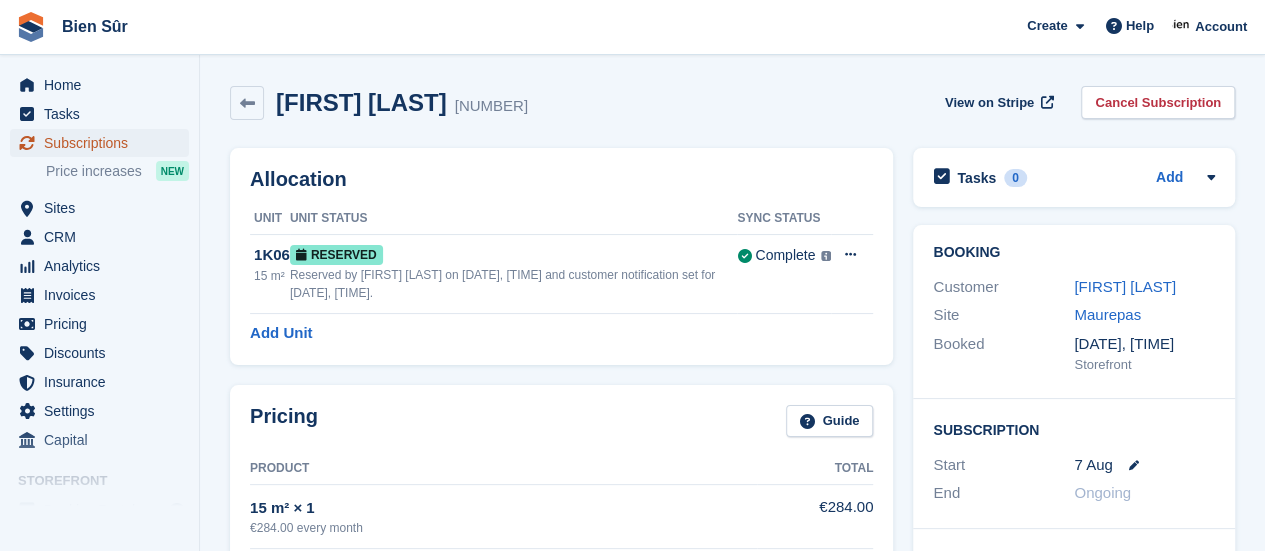 click on "Subscriptions" at bounding box center (104, 143) 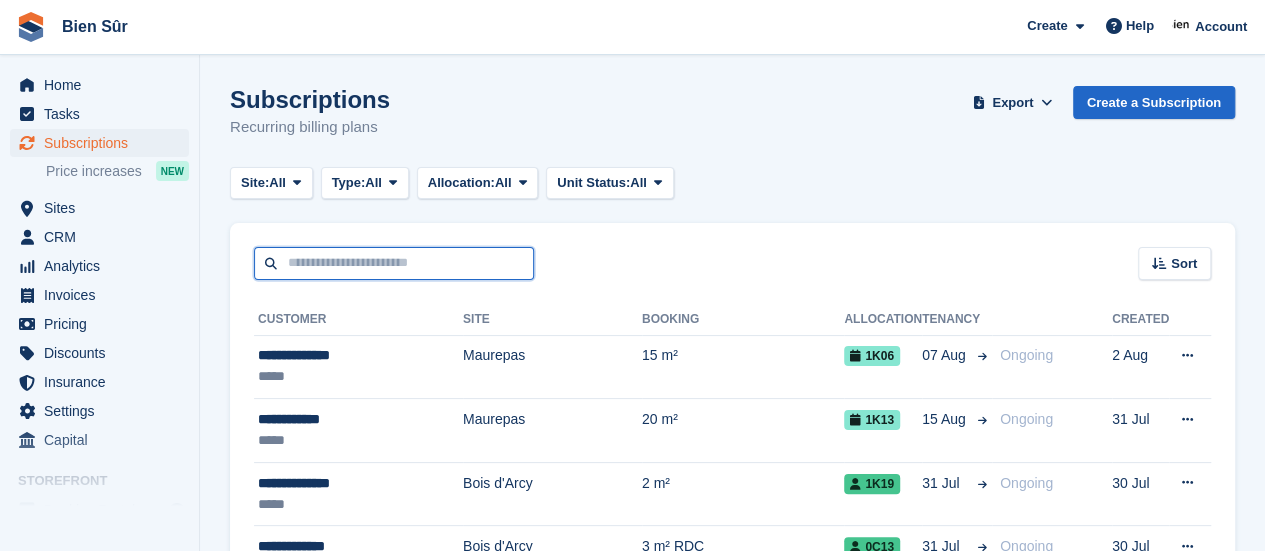 click at bounding box center [394, 263] 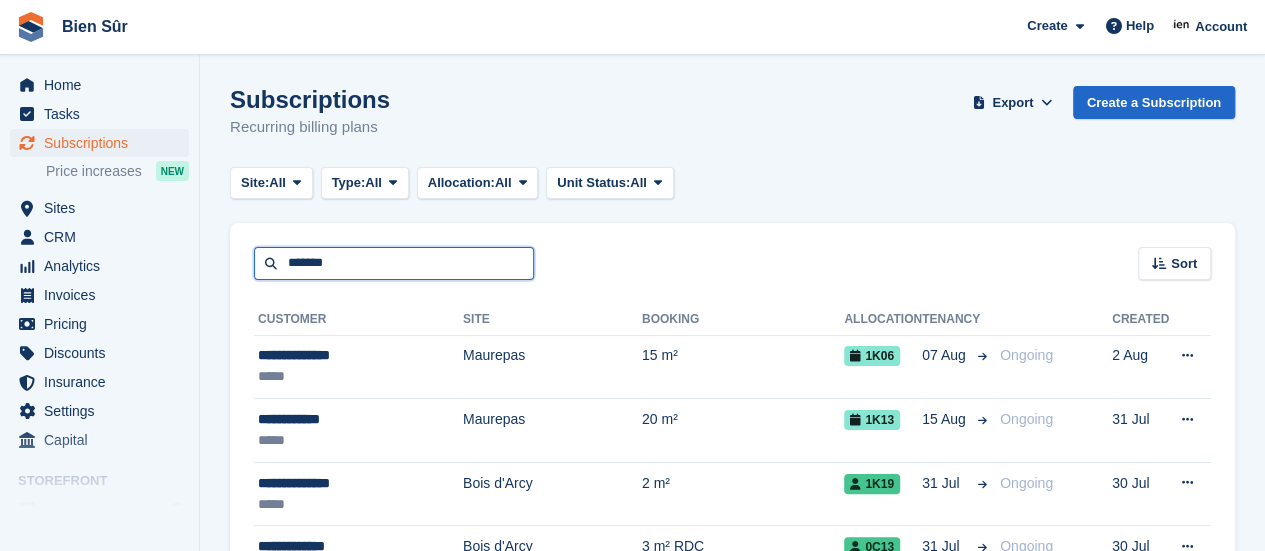 type on "*******" 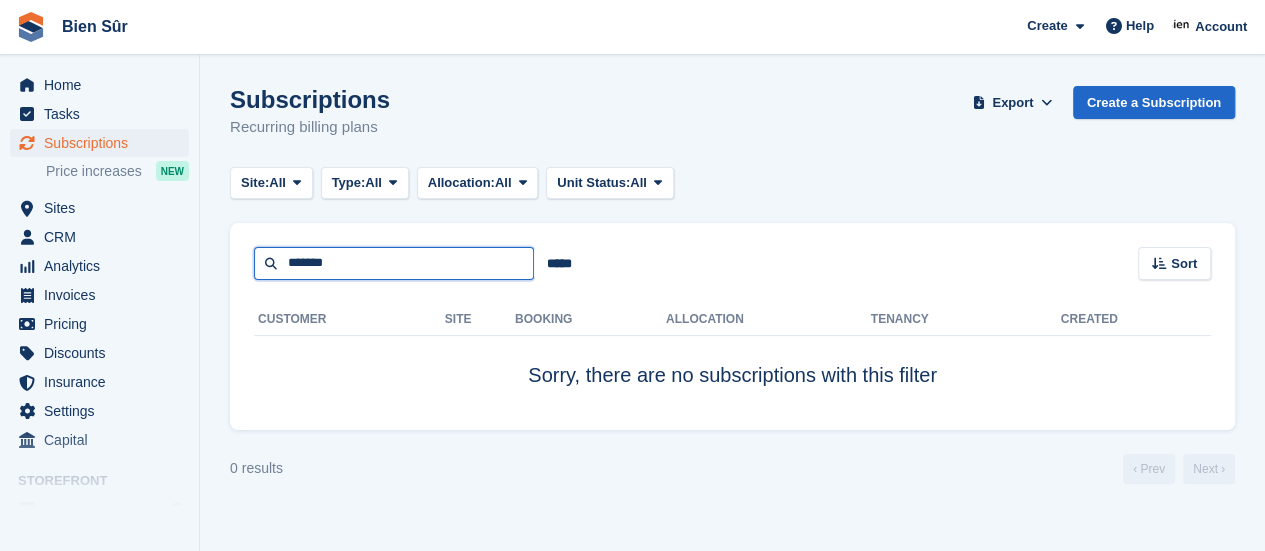 click on "*******" at bounding box center (394, 263) 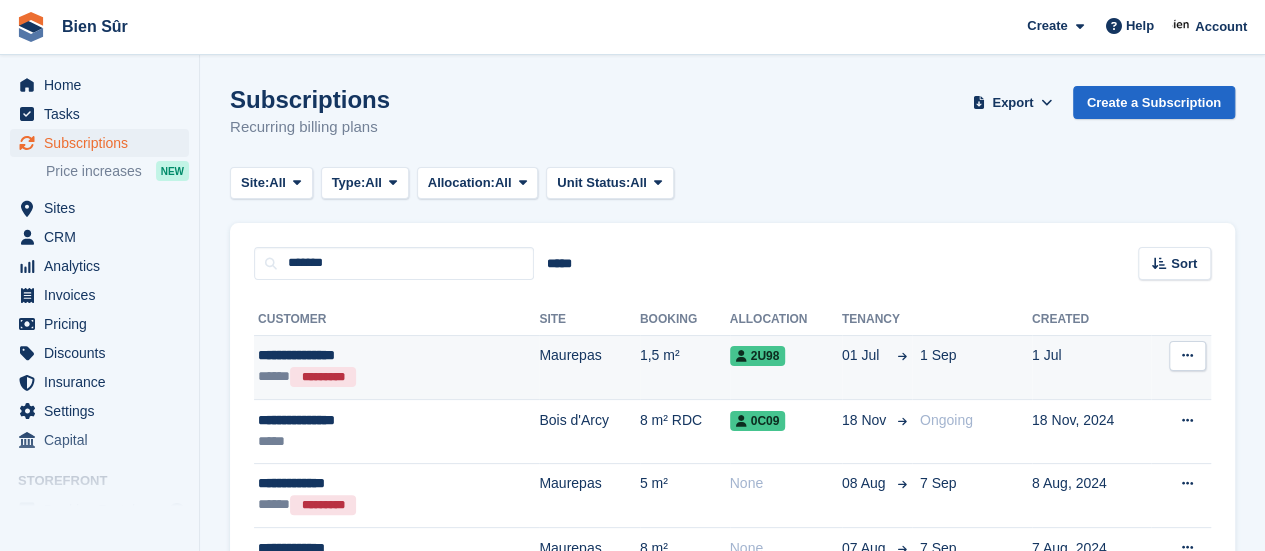 click on "***** *********" at bounding box center (355, 377) 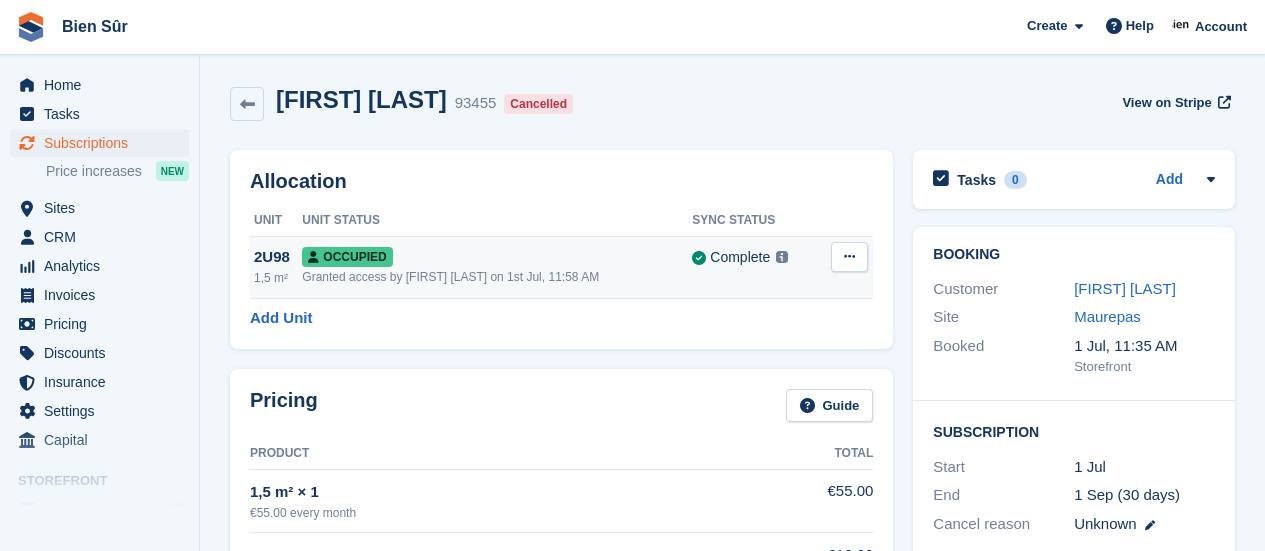 scroll, scrollTop: 0, scrollLeft: 0, axis: both 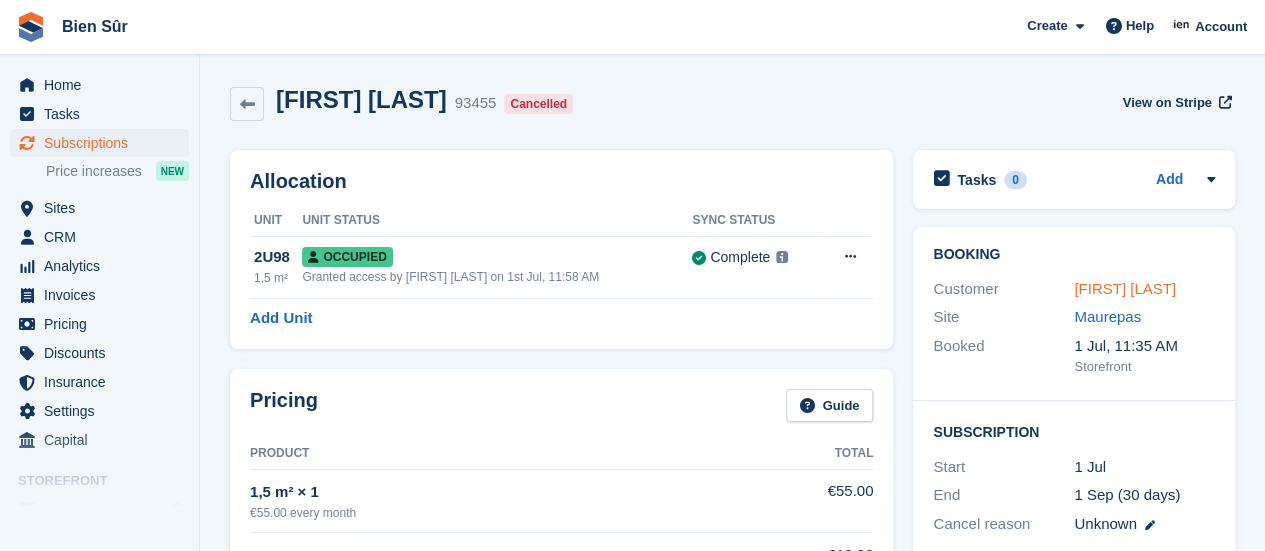 click on "[FIRST] [LAST]" at bounding box center [1125, 288] 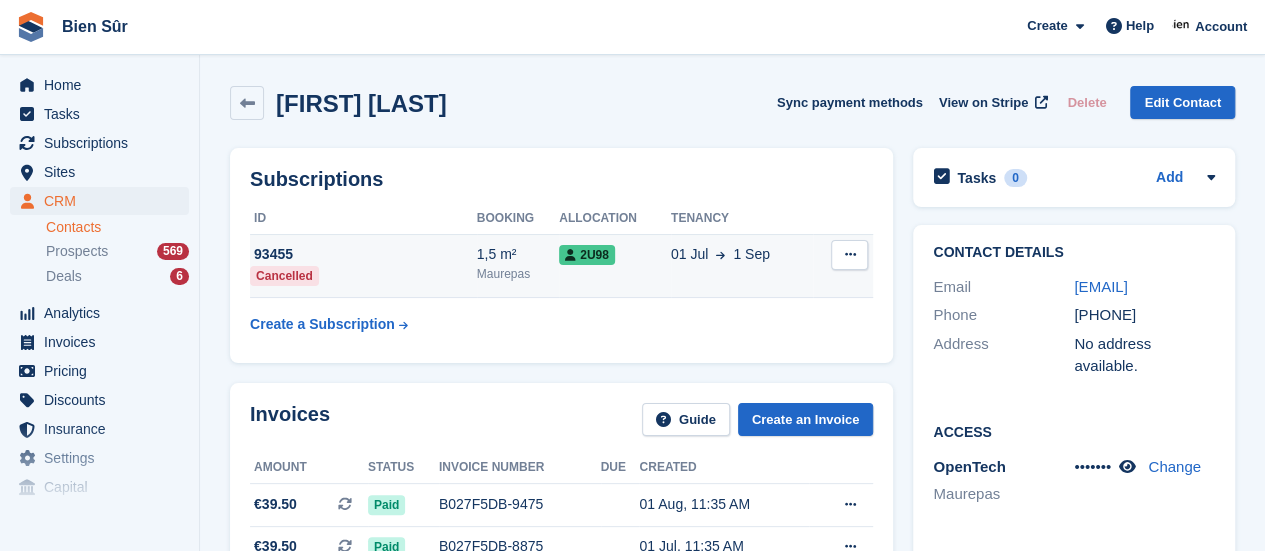 click on "Cancelled" at bounding box center [284, 276] 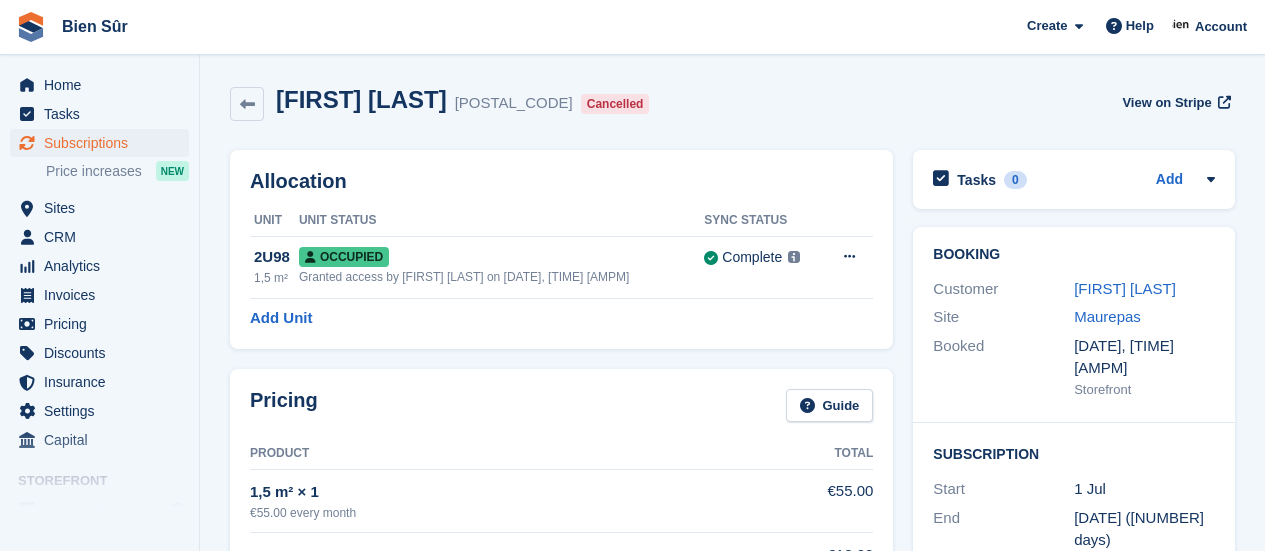 scroll, scrollTop: 0, scrollLeft: 0, axis: both 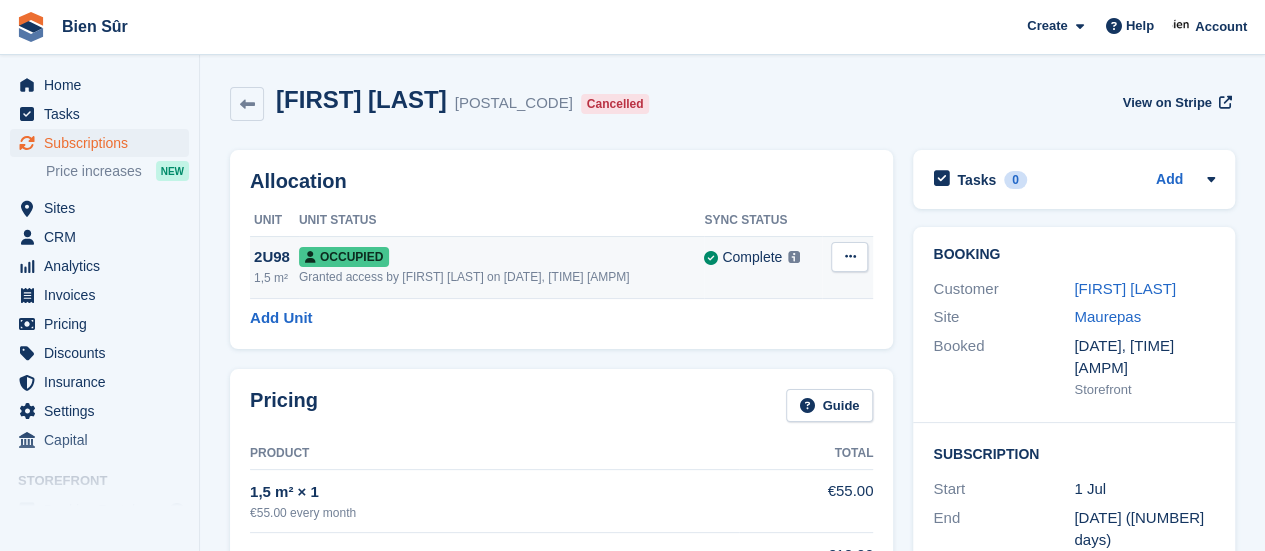click at bounding box center [849, 257] 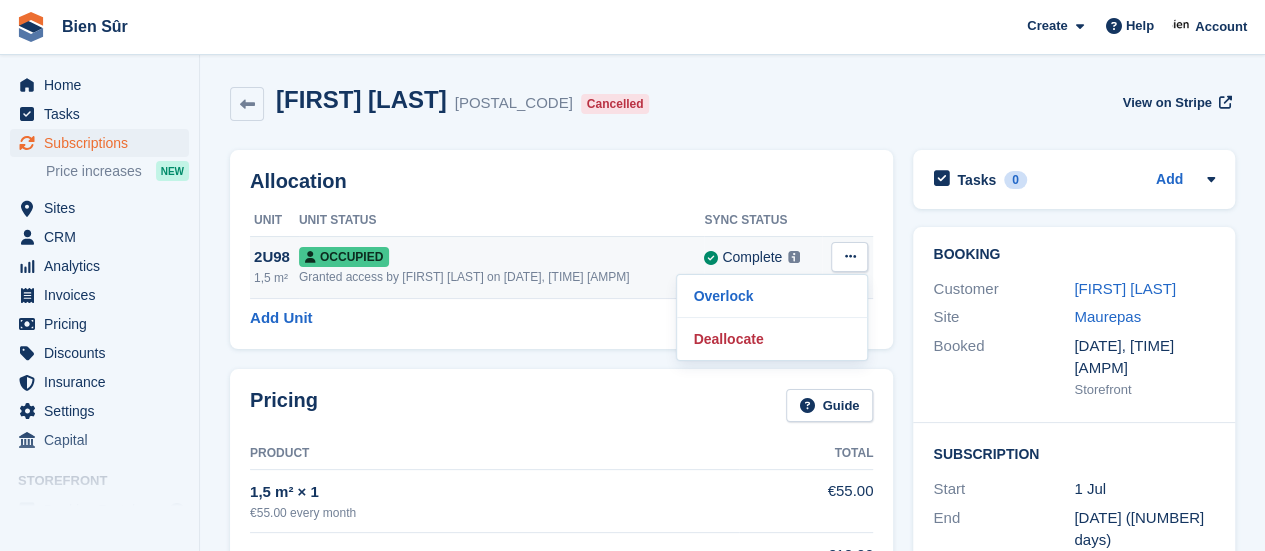 click on "Occupied" at bounding box center (501, 256) 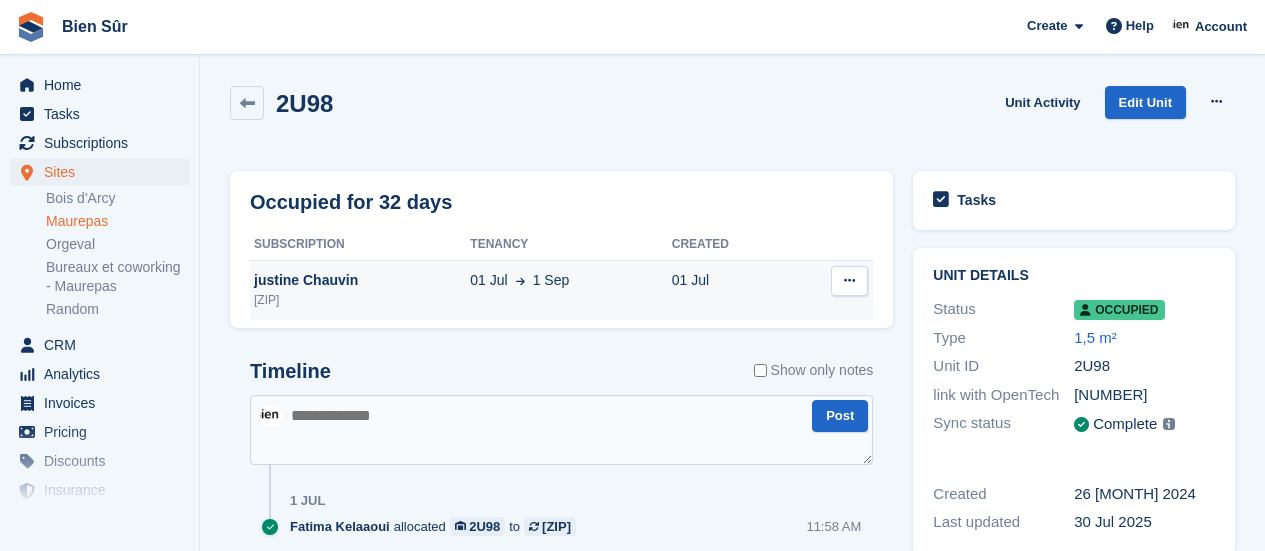 scroll, scrollTop: 0, scrollLeft: 0, axis: both 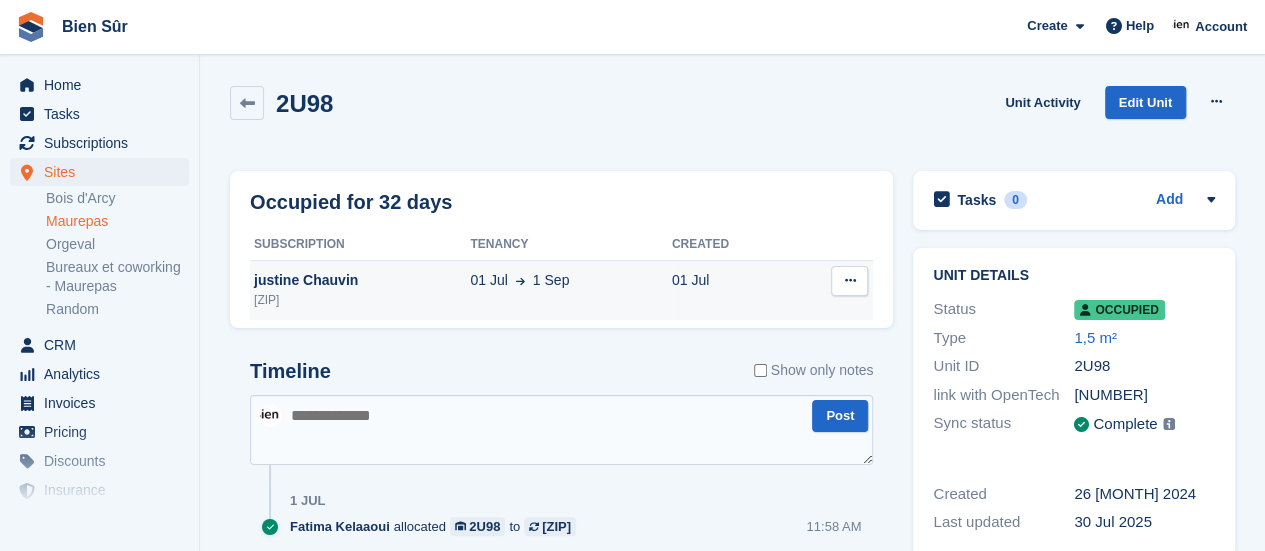 click at bounding box center [849, 280] 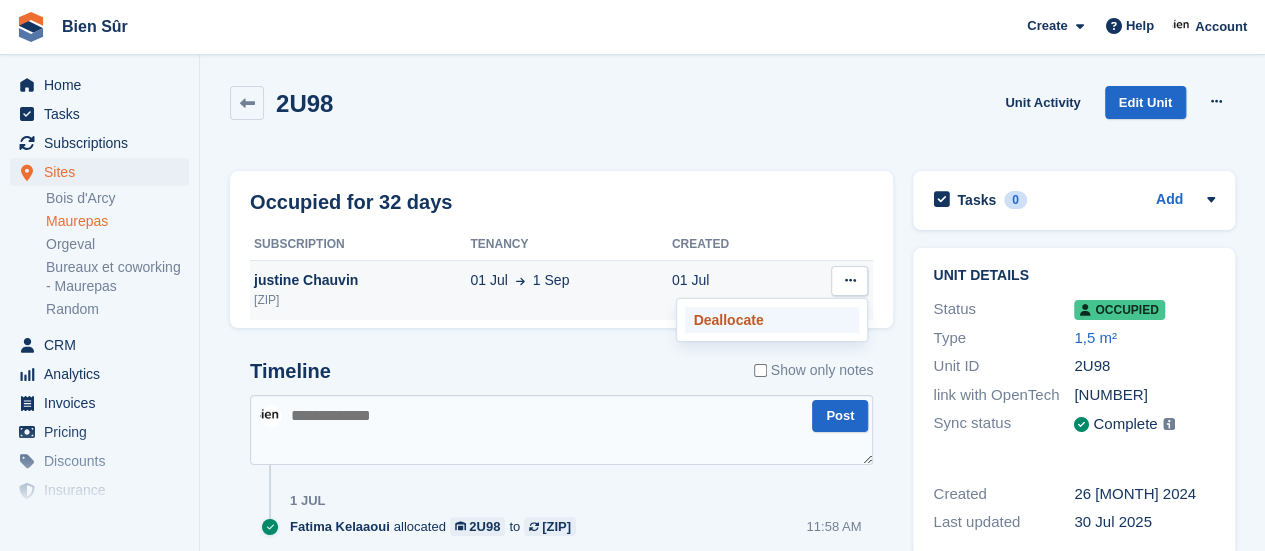click on "Deallocate" at bounding box center [772, 320] 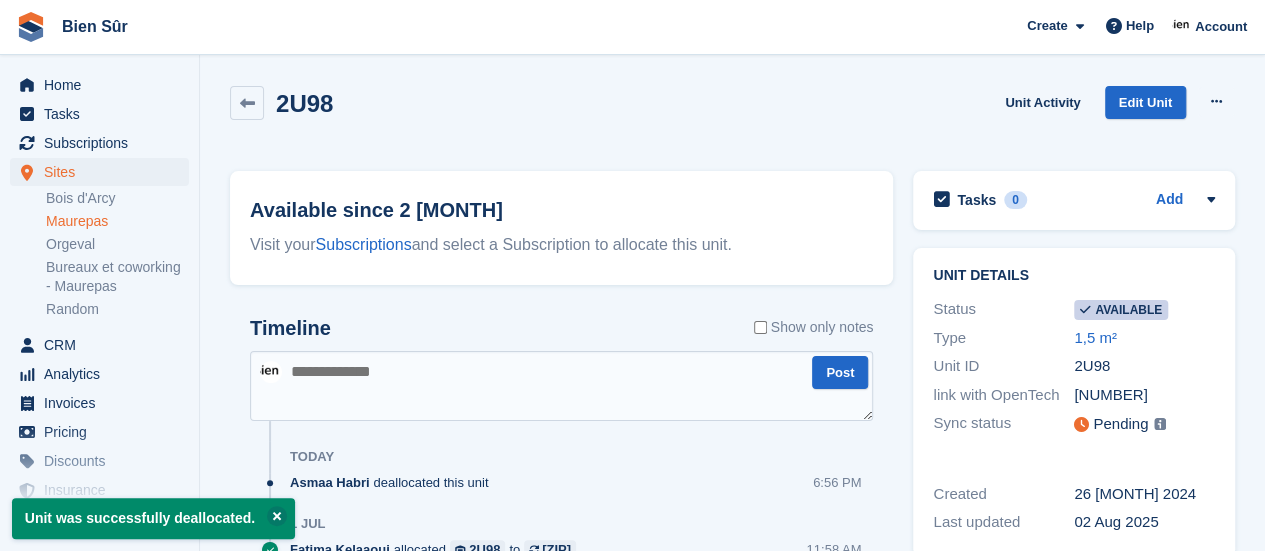 click on "Unit was successfully deallocated." at bounding box center [153, 518] 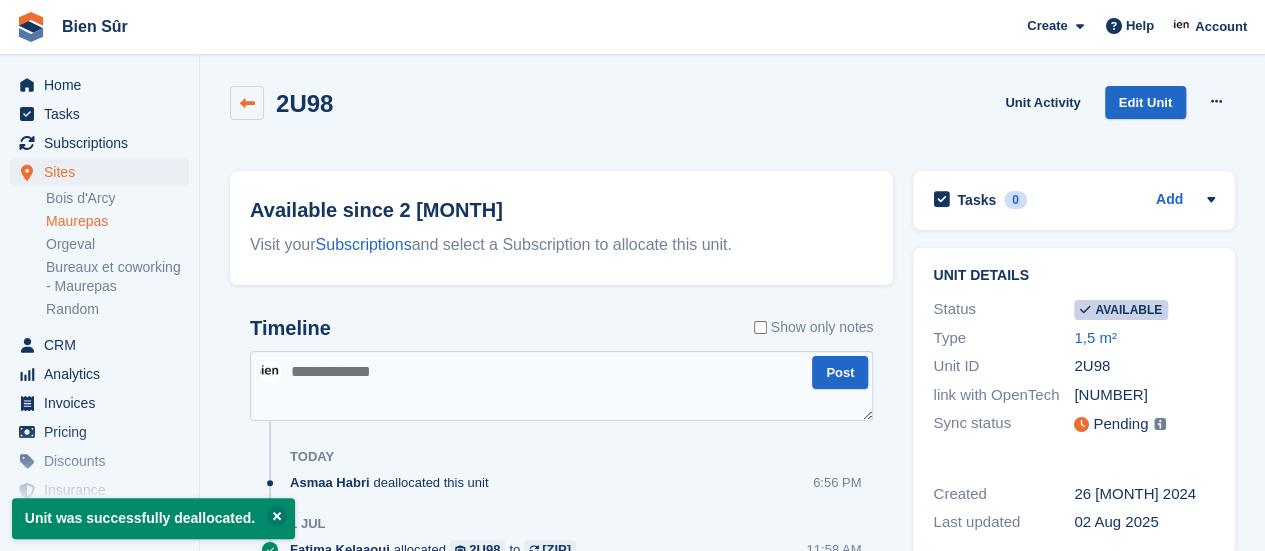 click at bounding box center (247, 103) 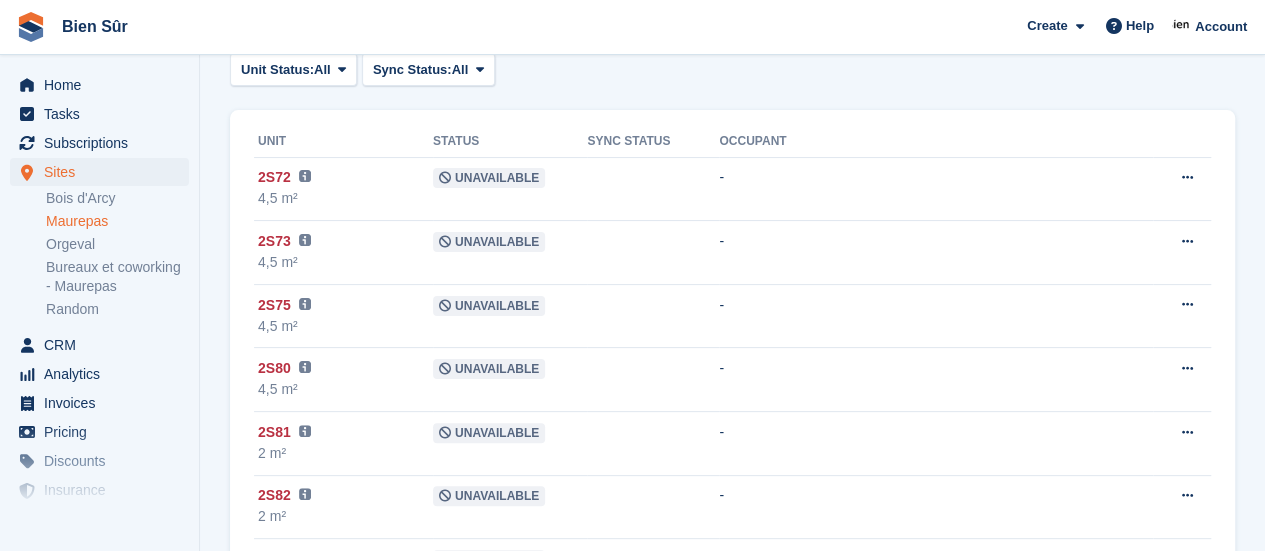 scroll, scrollTop: 0, scrollLeft: 0, axis: both 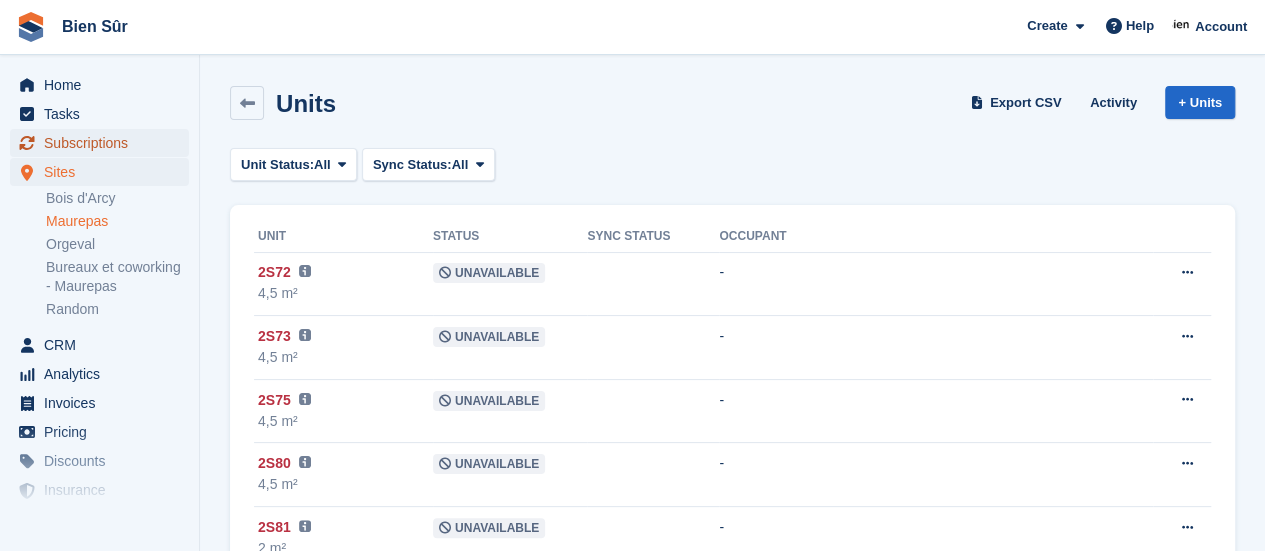 click on "Subscriptions" at bounding box center [104, 143] 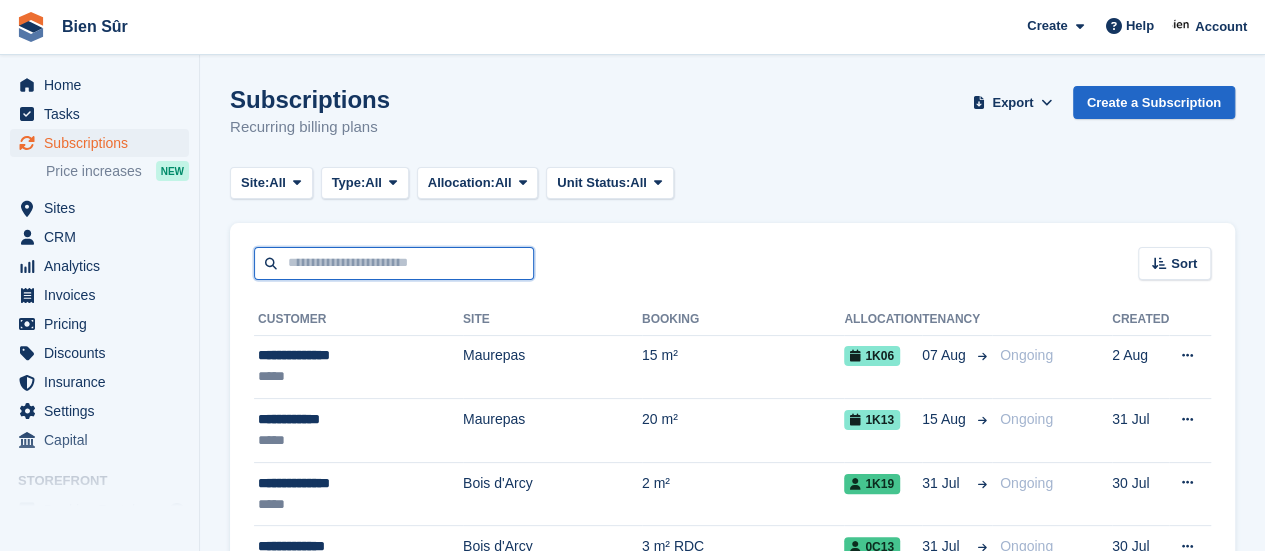 click at bounding box center [394, 263] 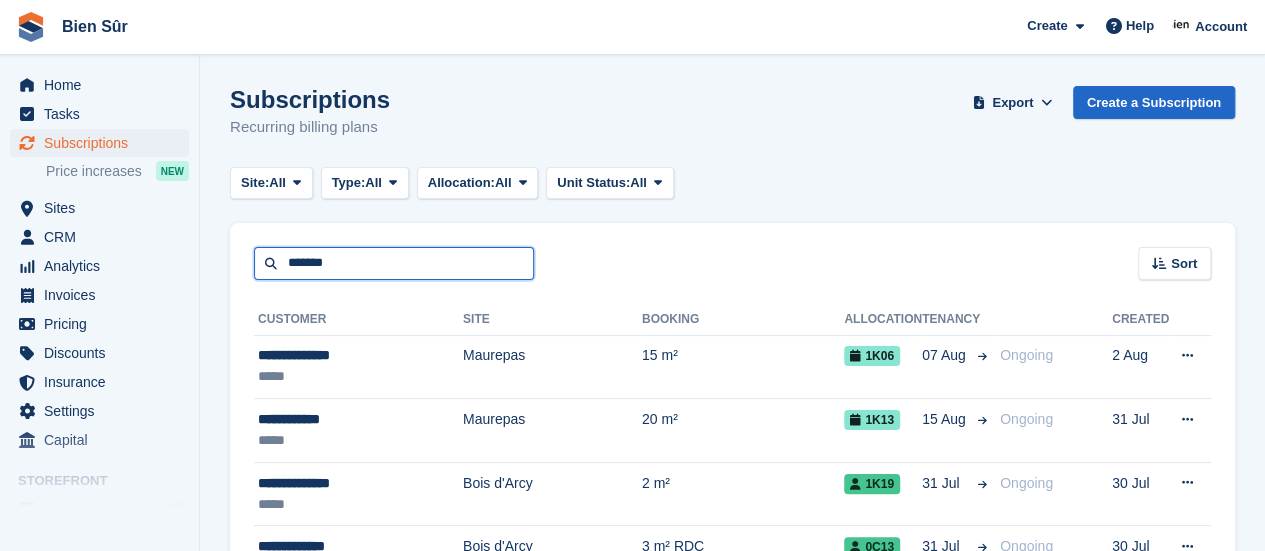 type on "*******" 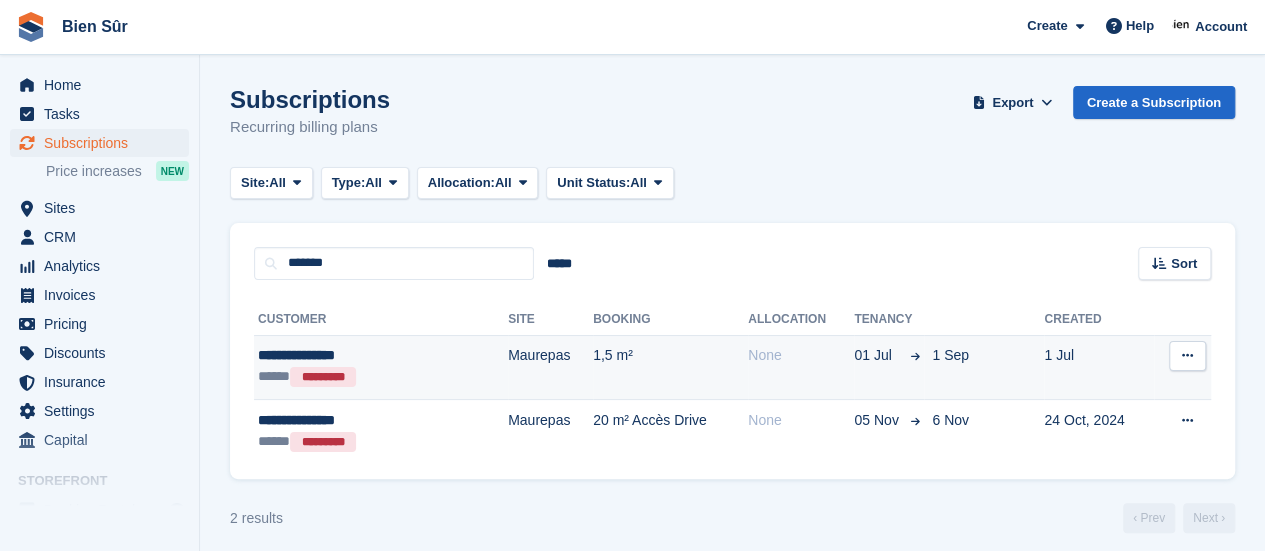 click on "Maurepas" at bounding box center [550, 367] 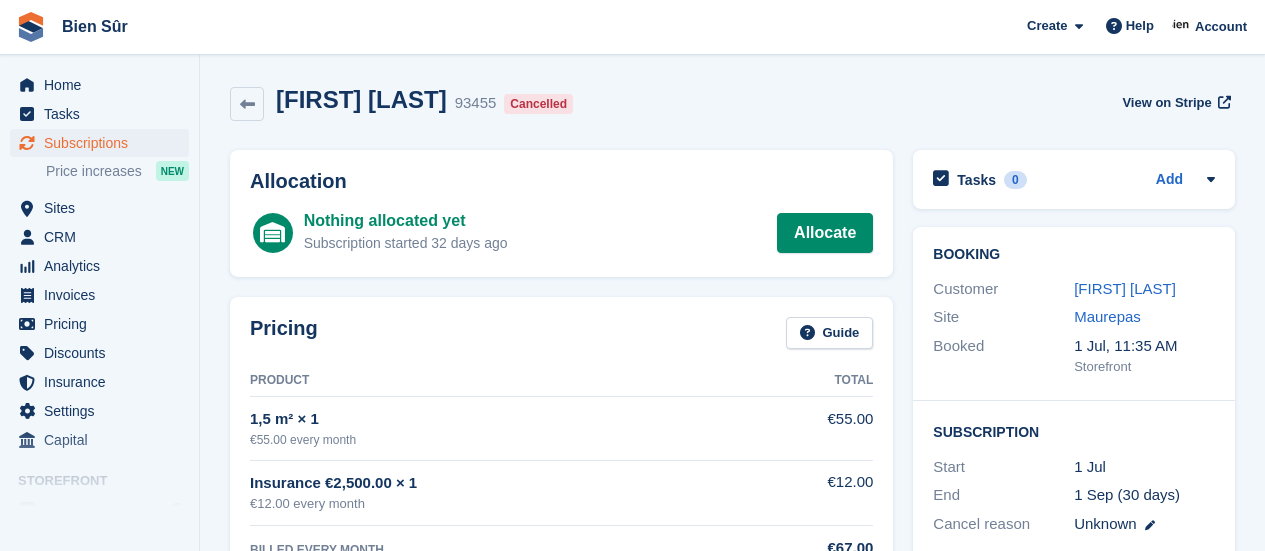 scroll, scrollTop: 0, scrollLeft: 0, axis: both 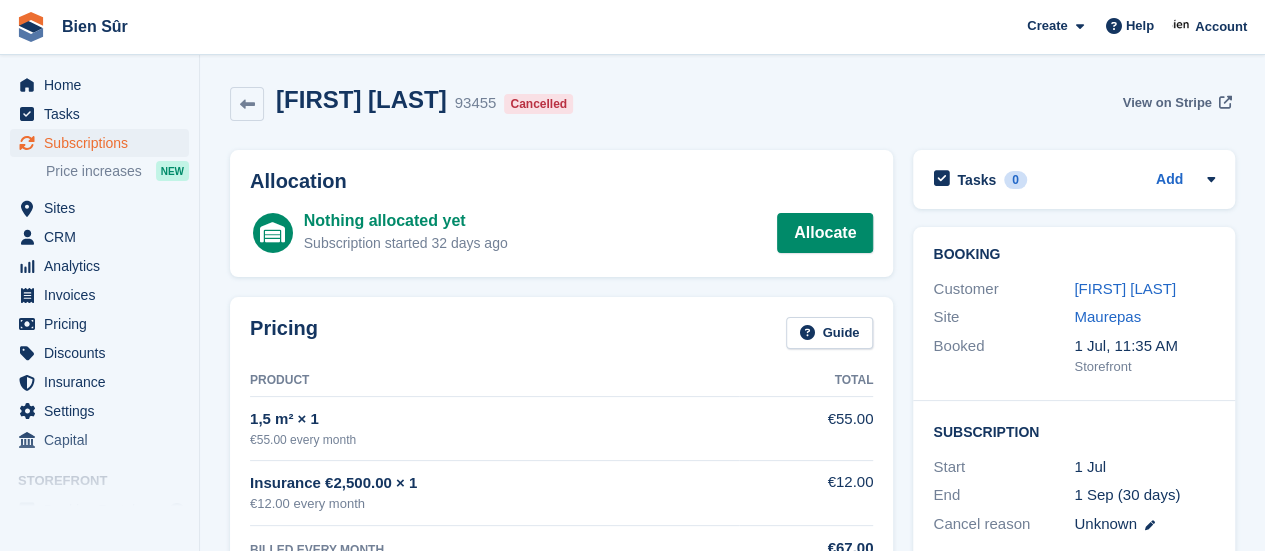 click on "View on Stripe" at bounding box center (1166, 103) 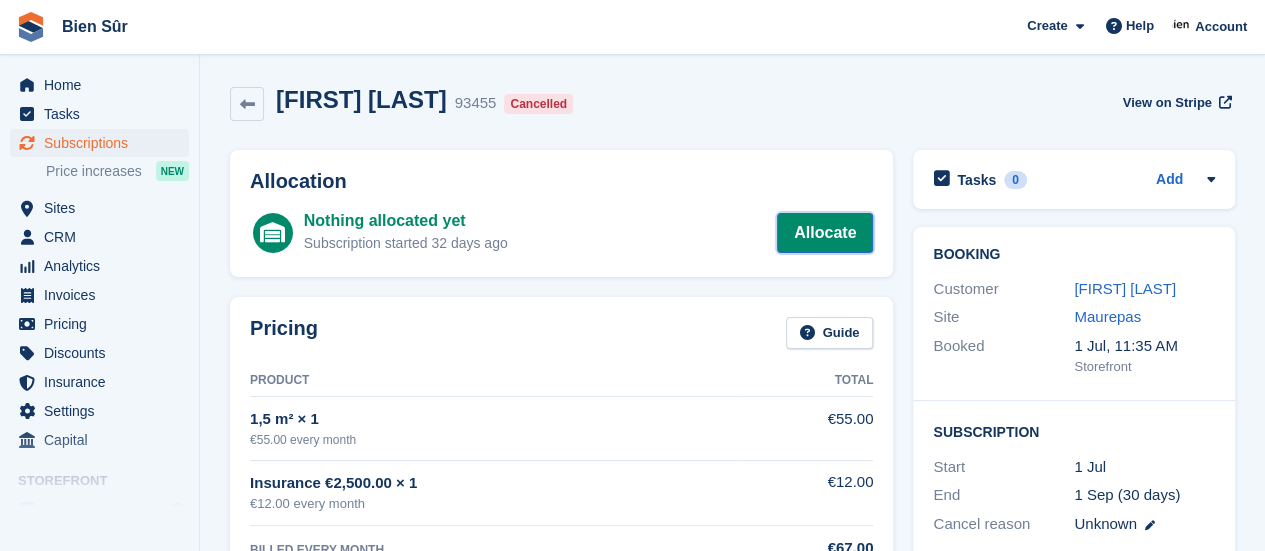 click on "Allocate" at bounding box center (825, 233) 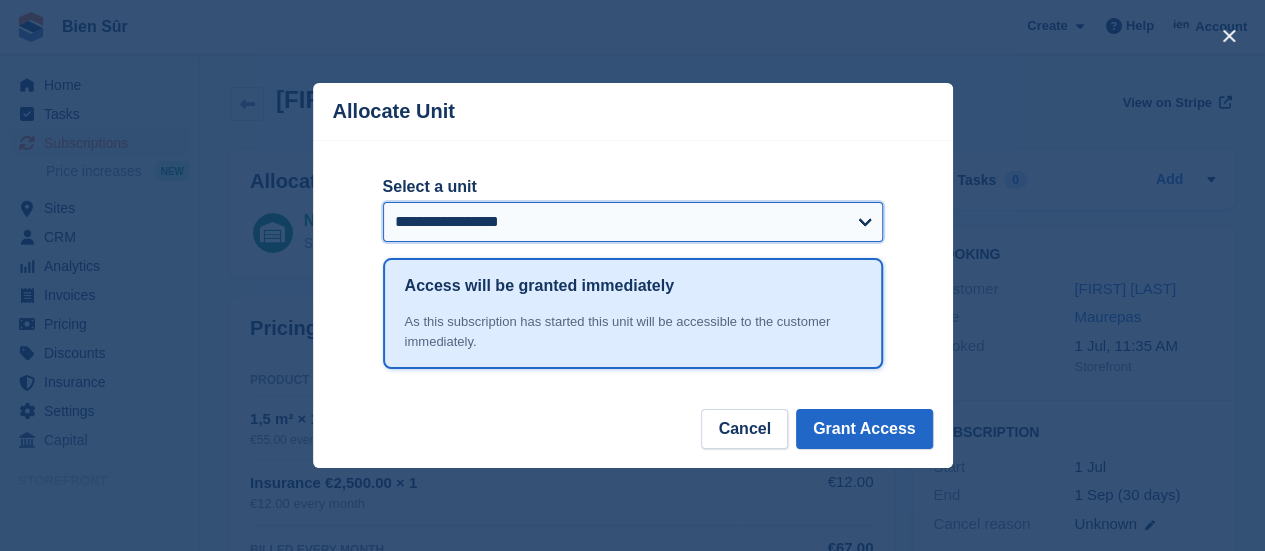 click on "**********" at bounding box center (633, 222) 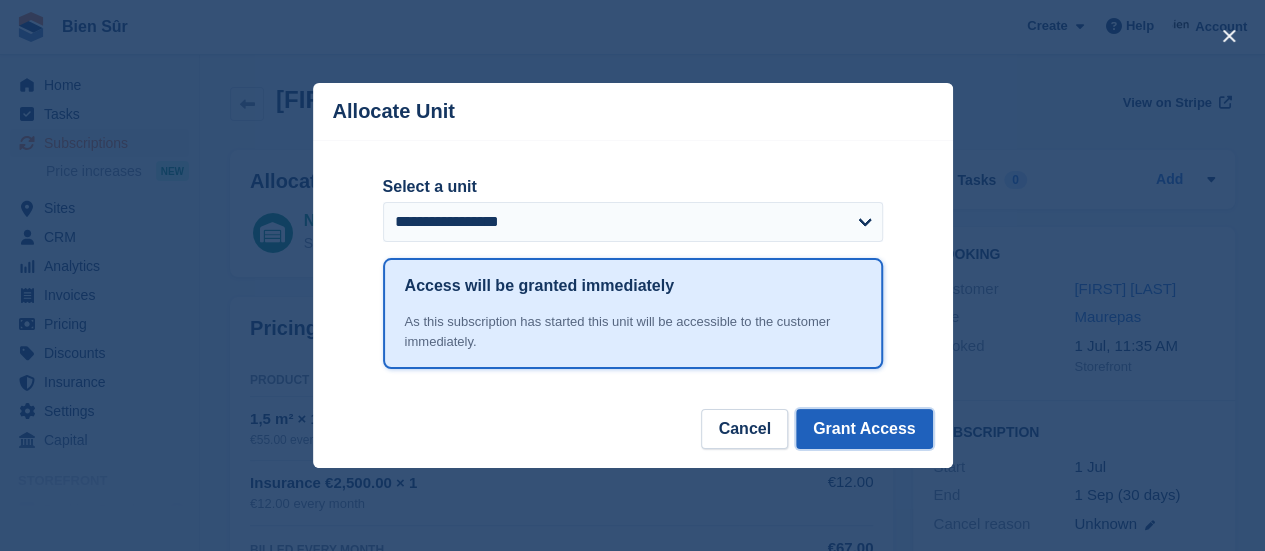 click on "Grant Access" at bounding box center (864, 429) 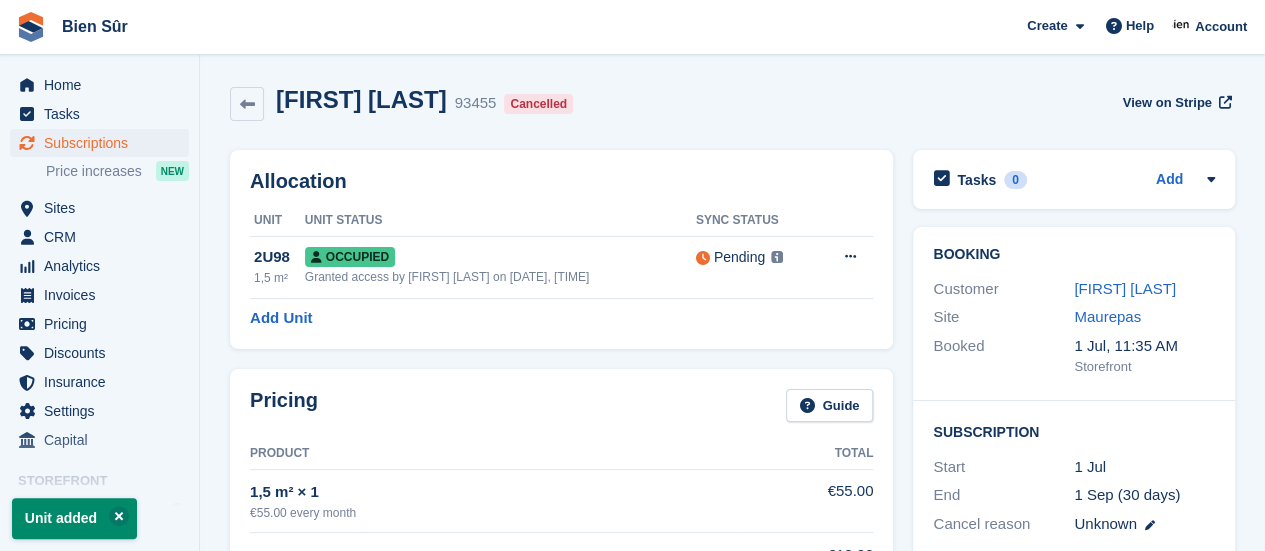 click on "justine Chauvin
93455
Cancelled
View on Stripe" at bounding box center (732, 104) 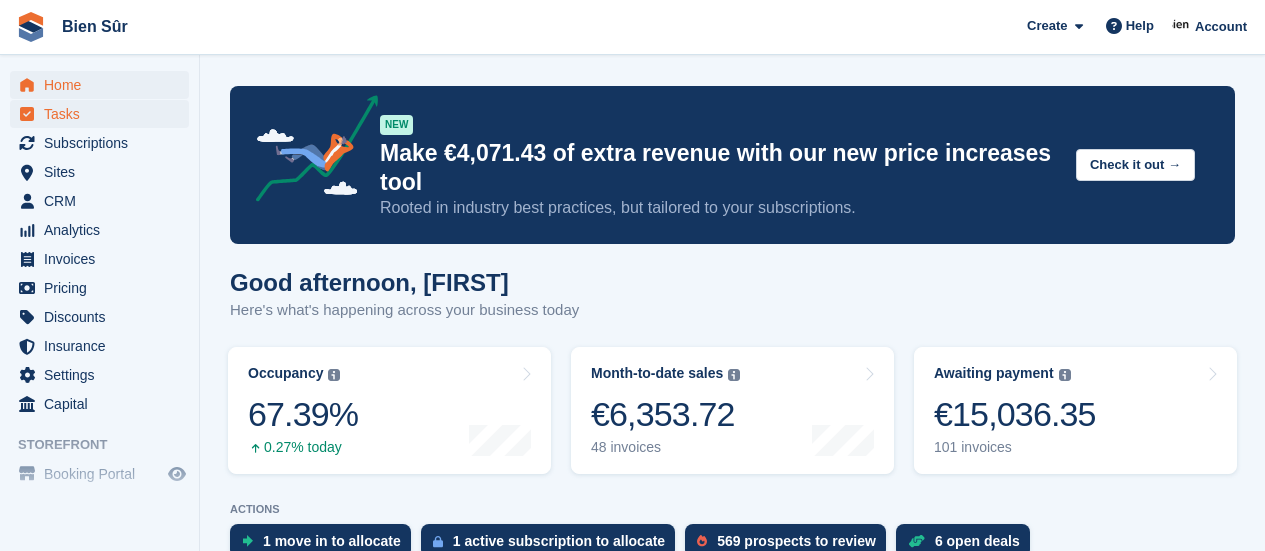 scroll, scrollTop: 600, scrollLeft: 0, axis: vertical 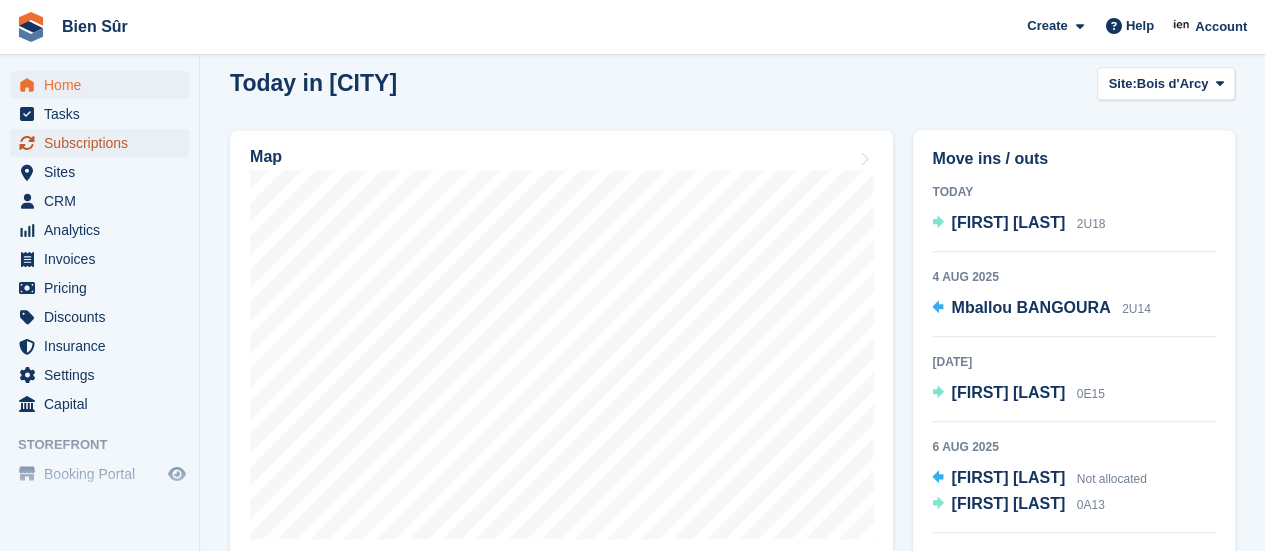 click on "Subscriptions" at bounding box center [104, 143] 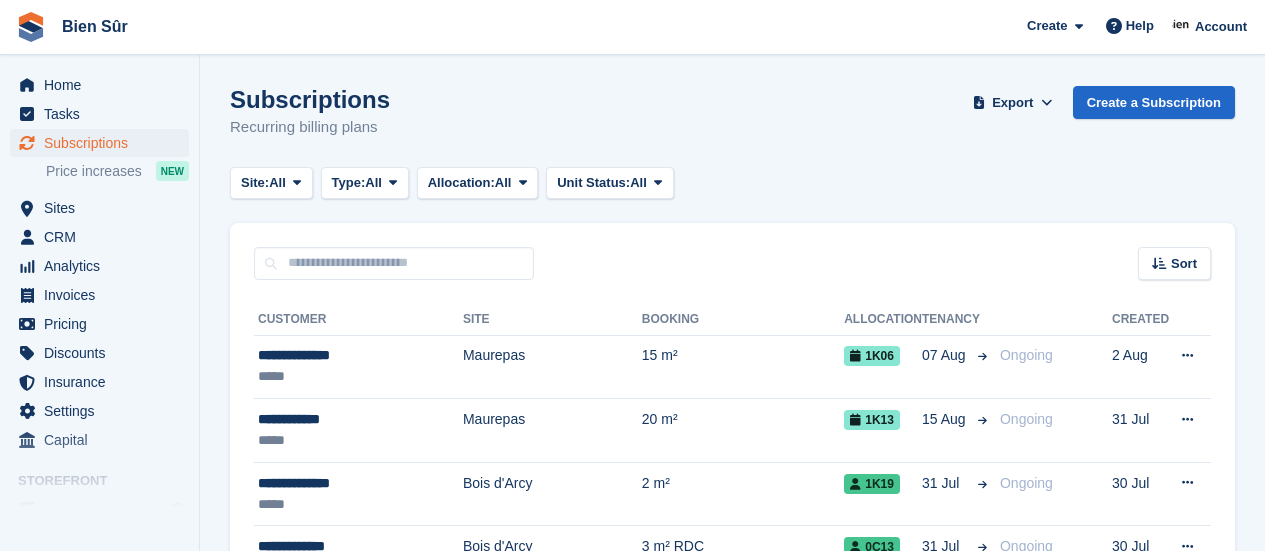 scroll, scrollTop: 0, scrollLeft: 0, axis: both 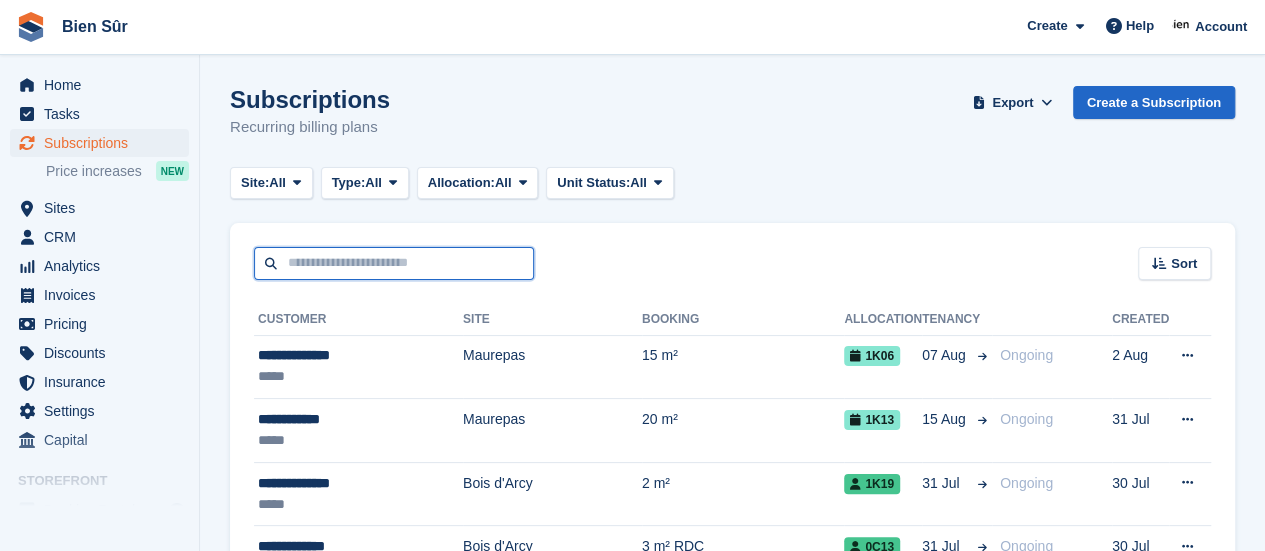 click at bounding box center (394, 263) 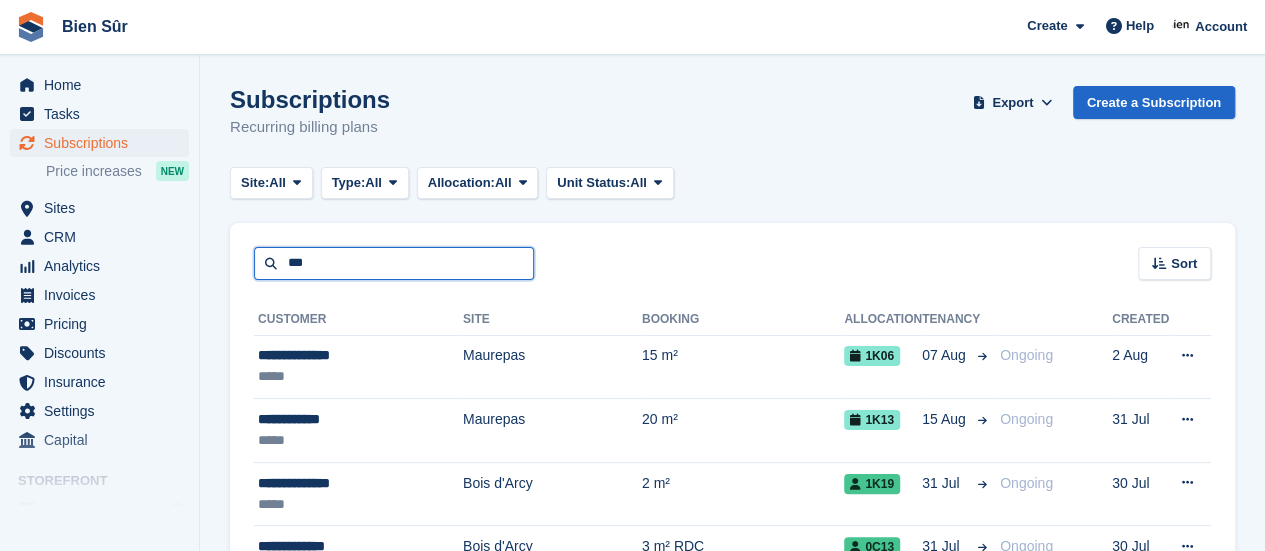 type on "***" 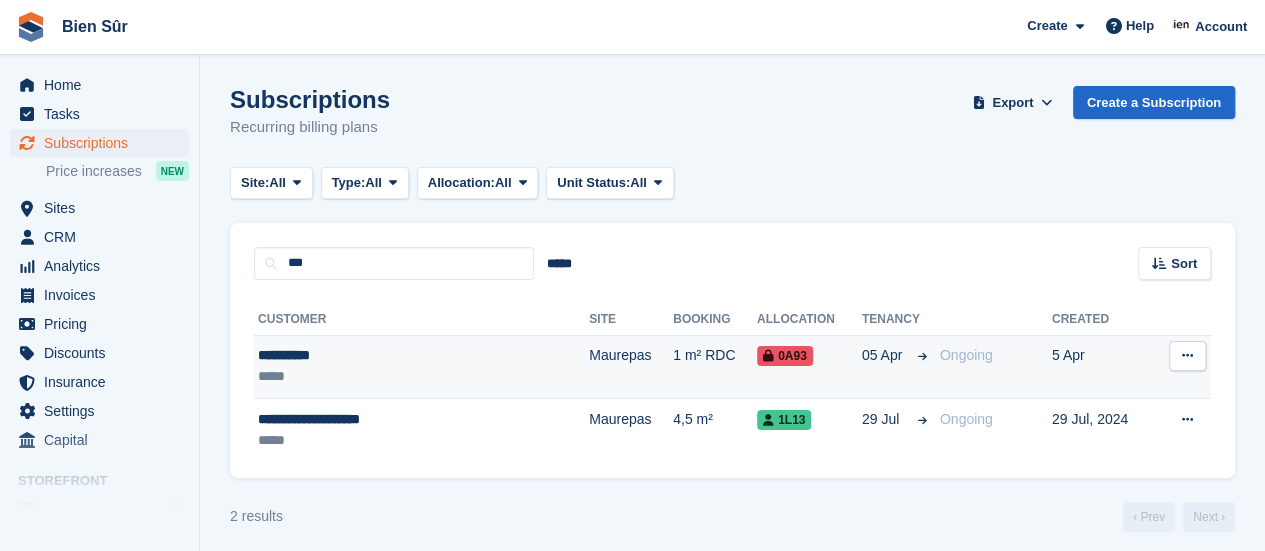 click on "*****" at bounding box center [380, 376] 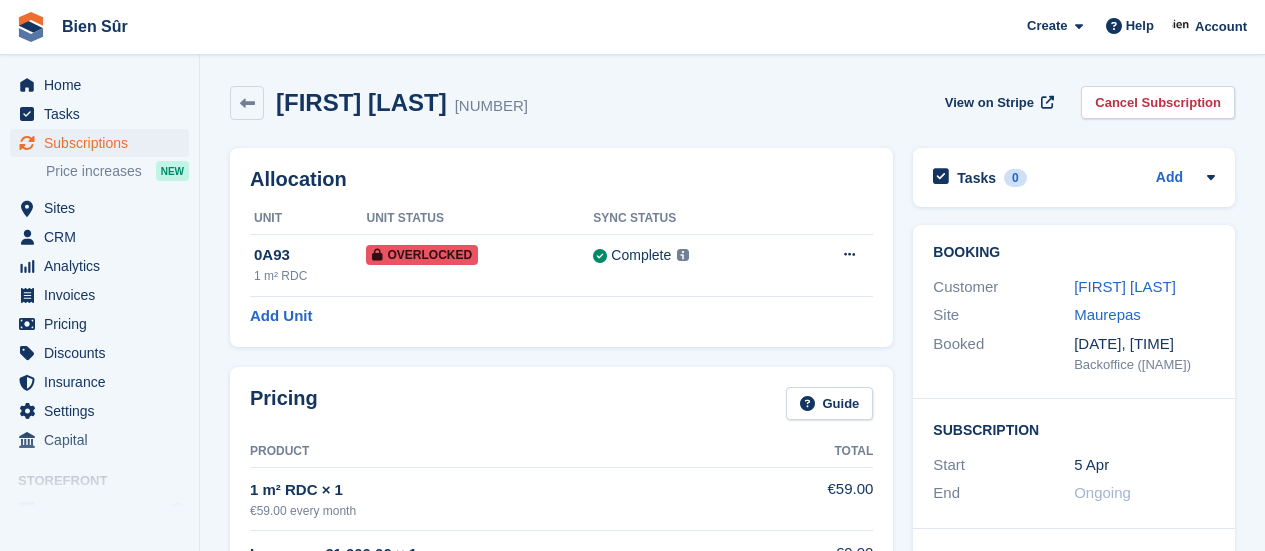 scroll, scrollTop: 0, scrollLeft: 0, axis: both 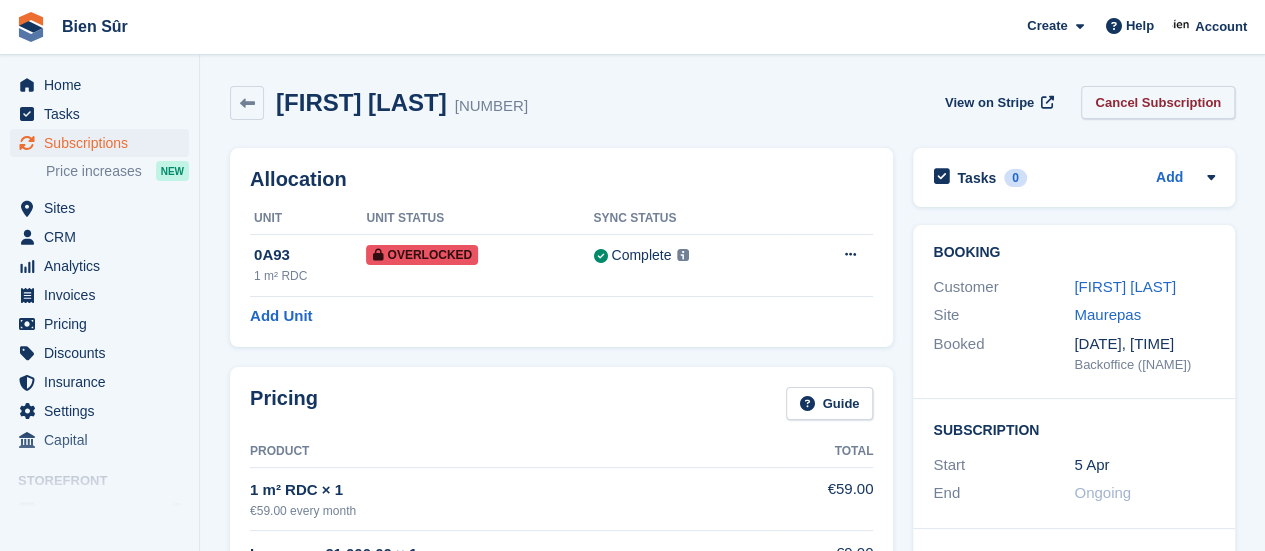 click on "Cancel Subscription" at bounding box center [1158, 102] 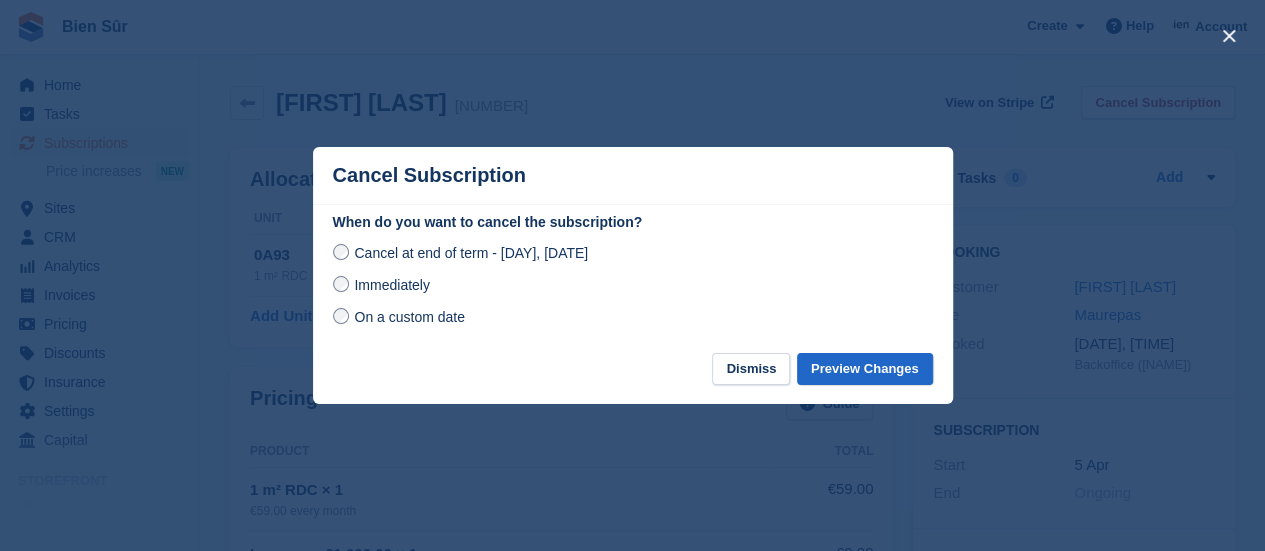click on "Immediately" at bounding box center (391, 285) 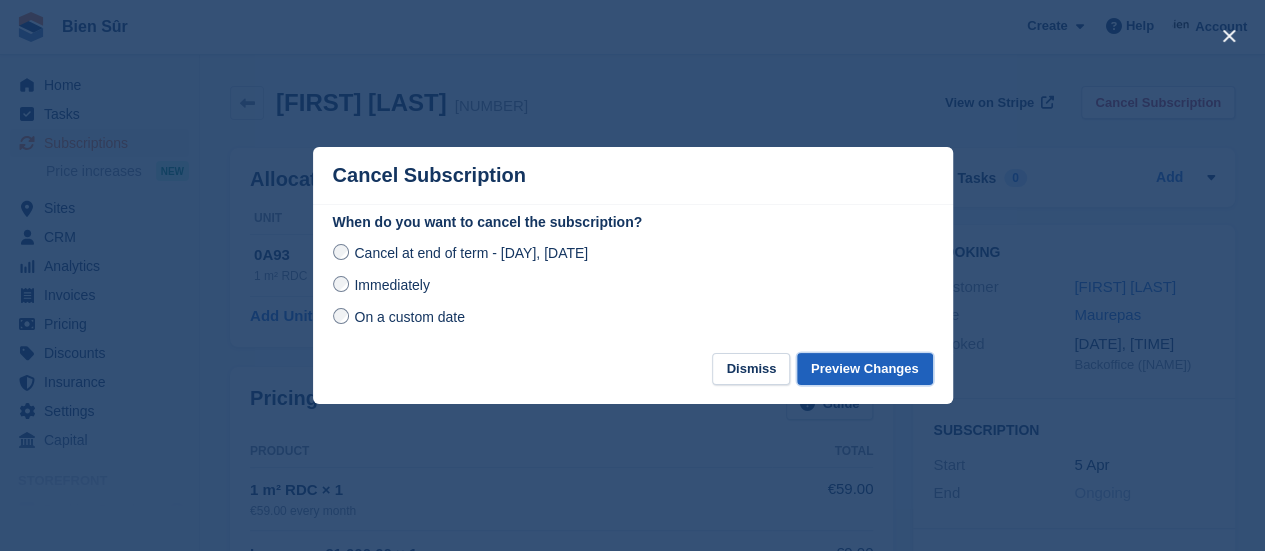 click on "Preview Changes" at bounding box center [865, 369] 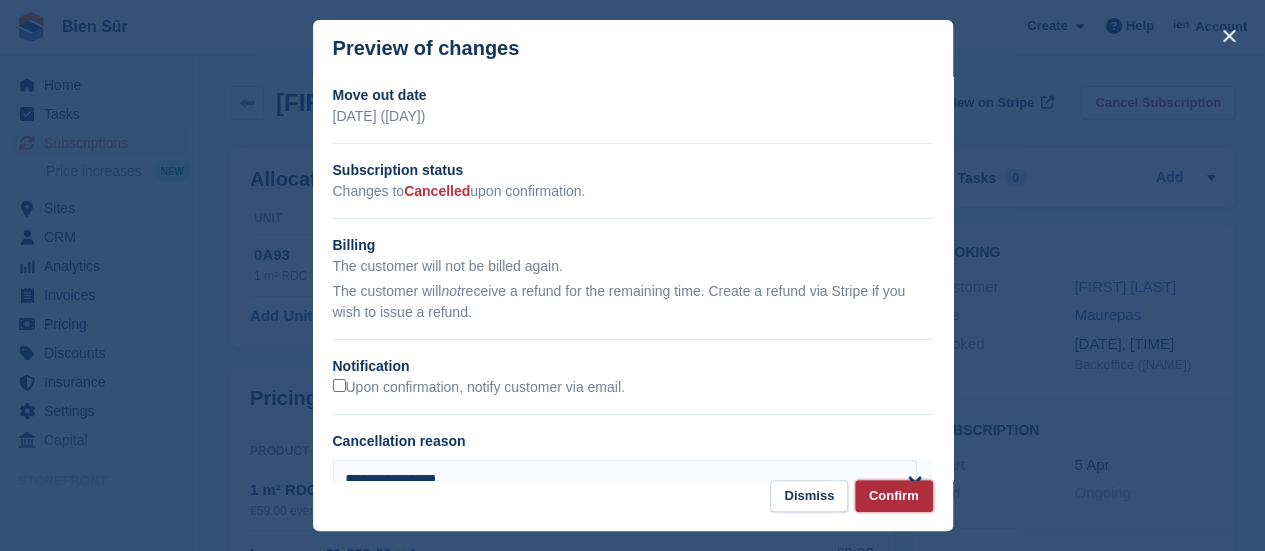 click on "Confirm" at bounding box center (894, 496) 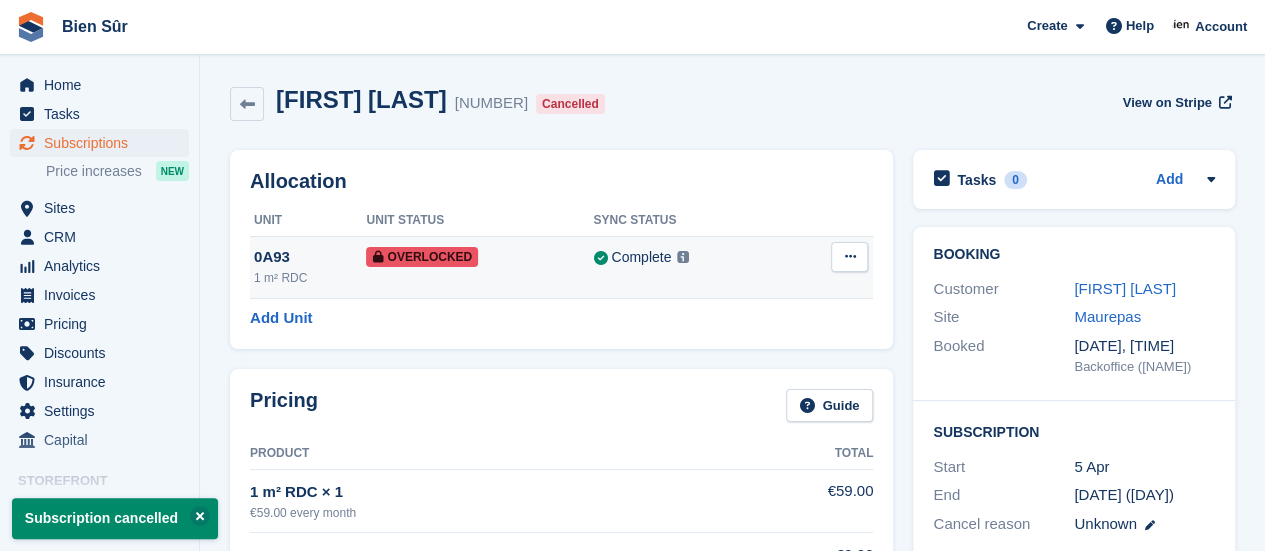 click at bounding box center (849, 257) 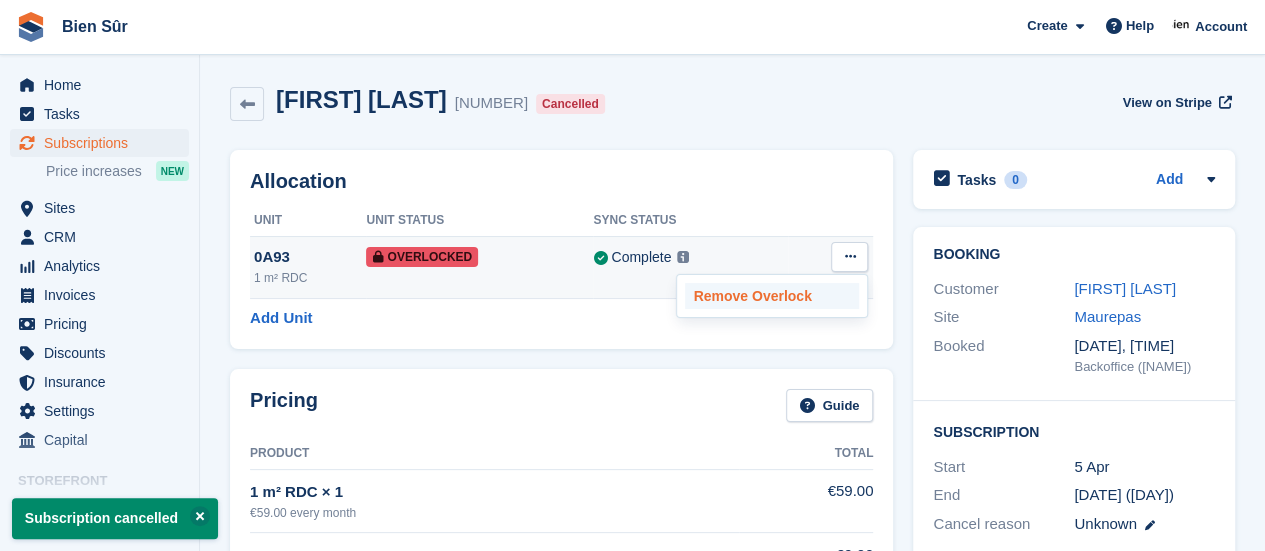 click on "Remove Overlock" at bounding box center [772, 296] 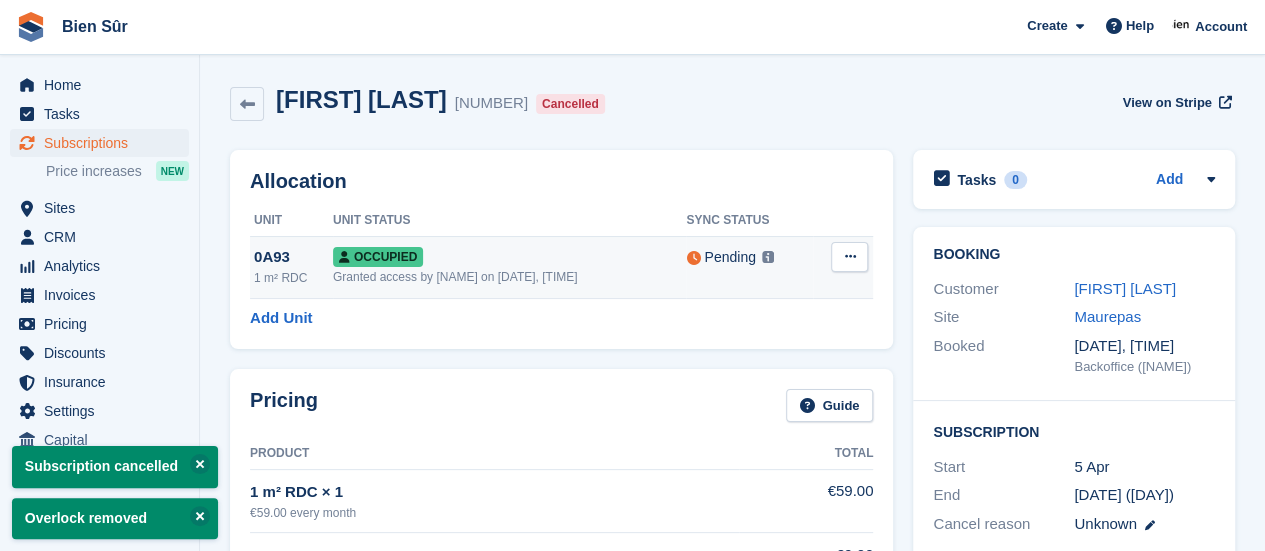 click at bounding box center [849, 256] 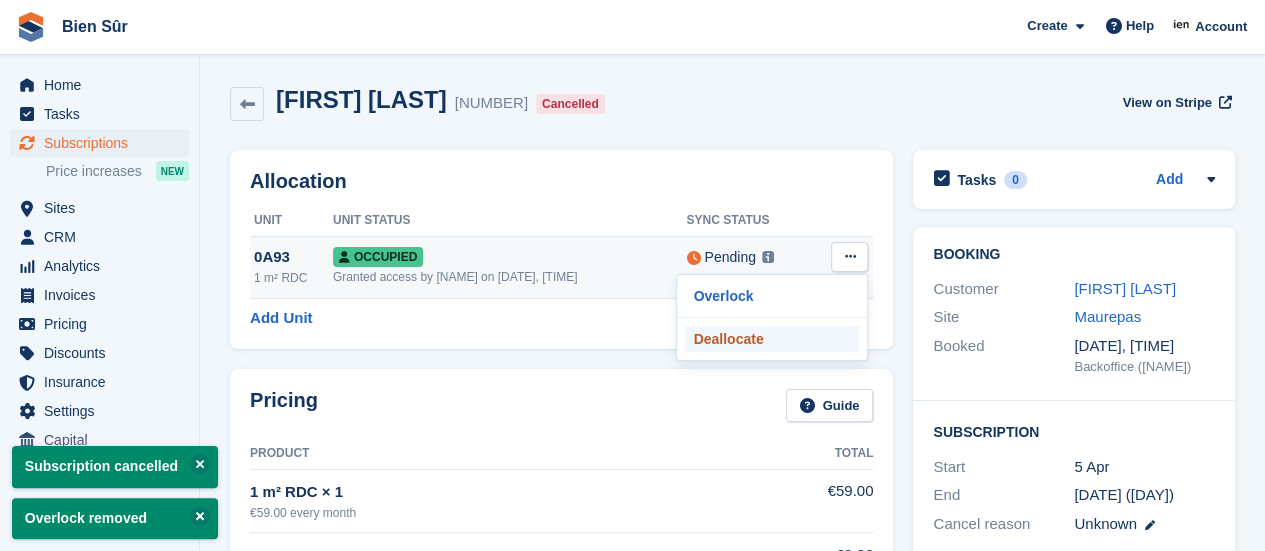 click on "Deallocate" at bounding box center [772, 339] 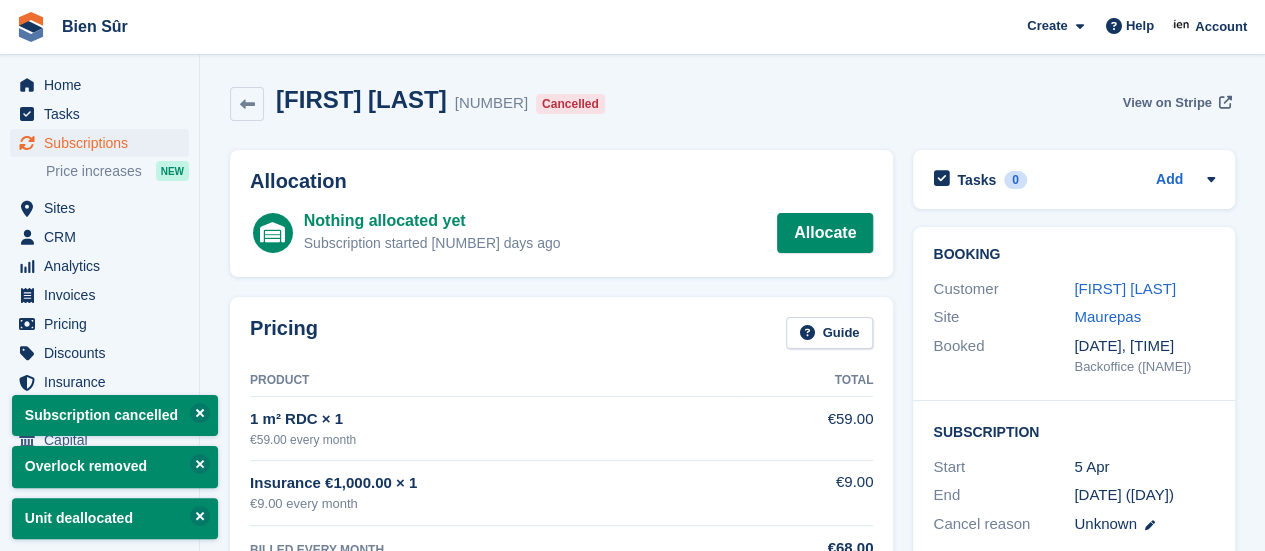 click on "View on Stripe" at bounding box center [1166, 103] 